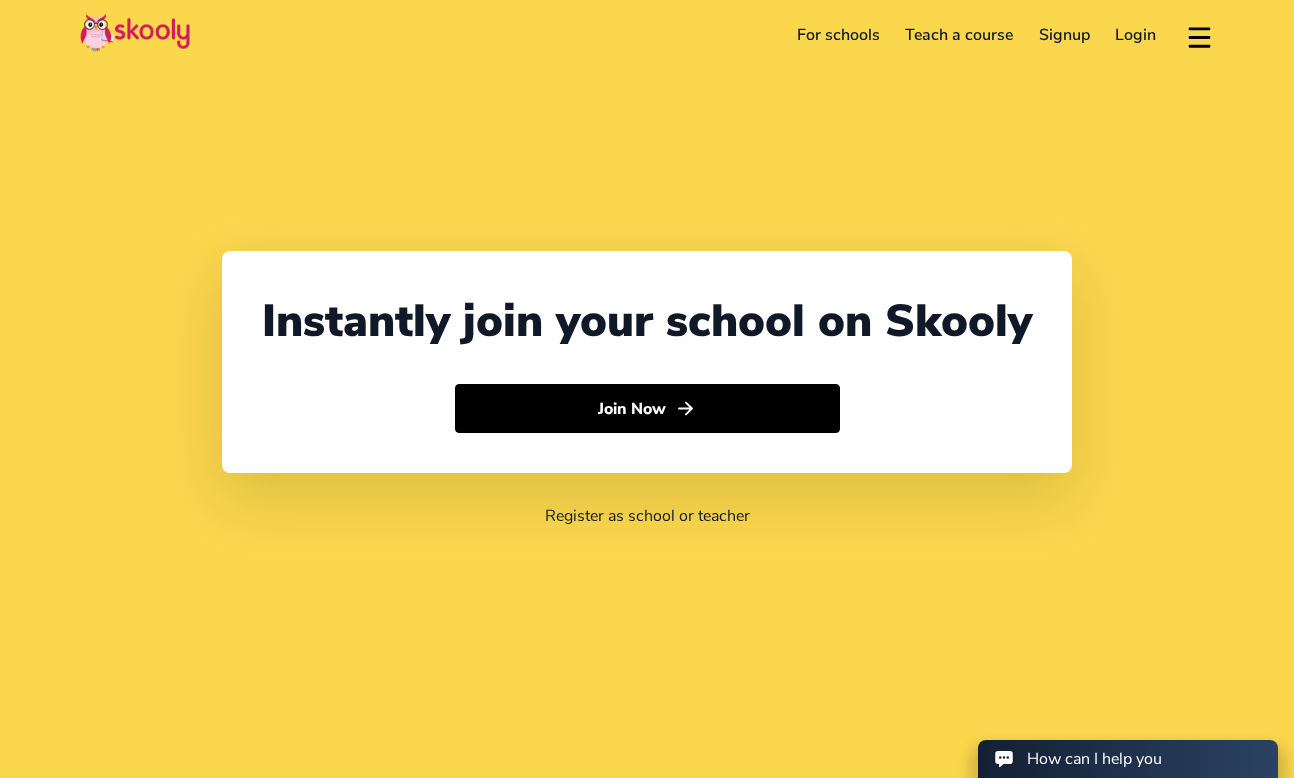 select on "65" 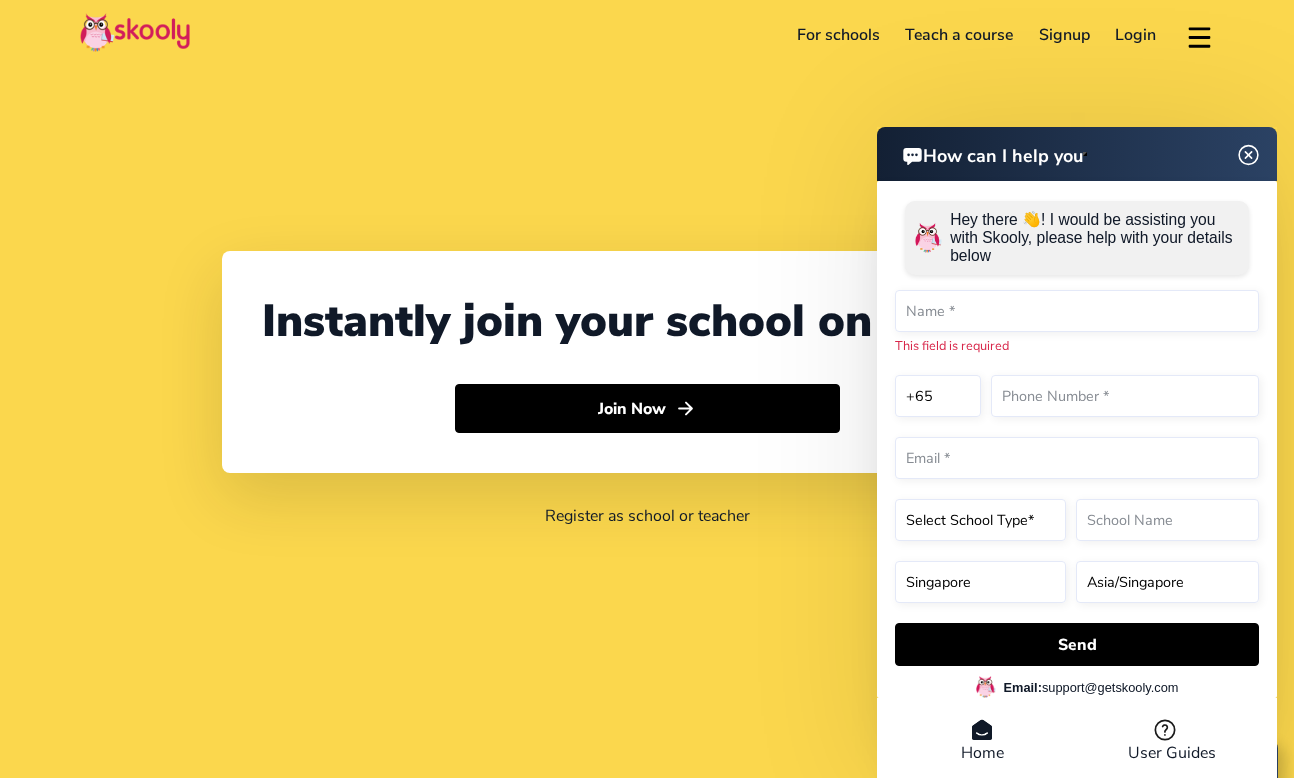 click at bounding box center [1249, 154] 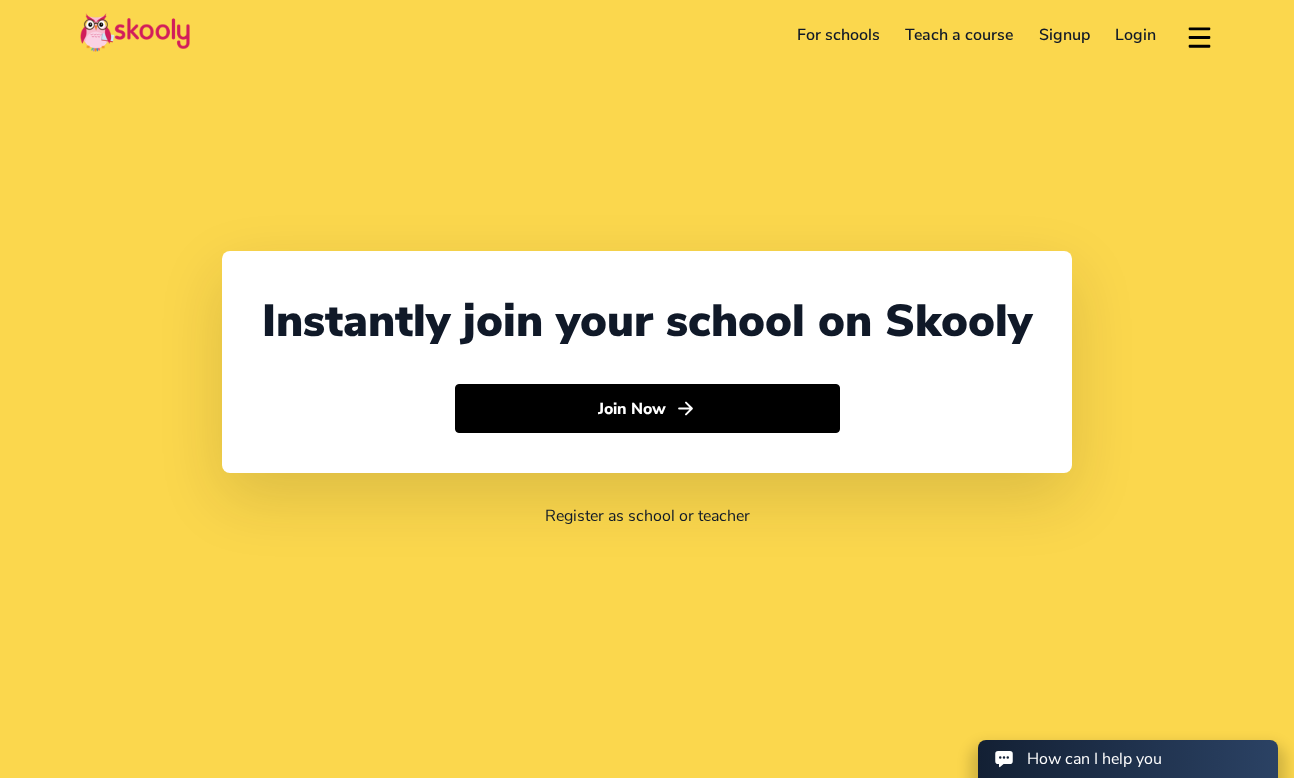 click on "For schools" 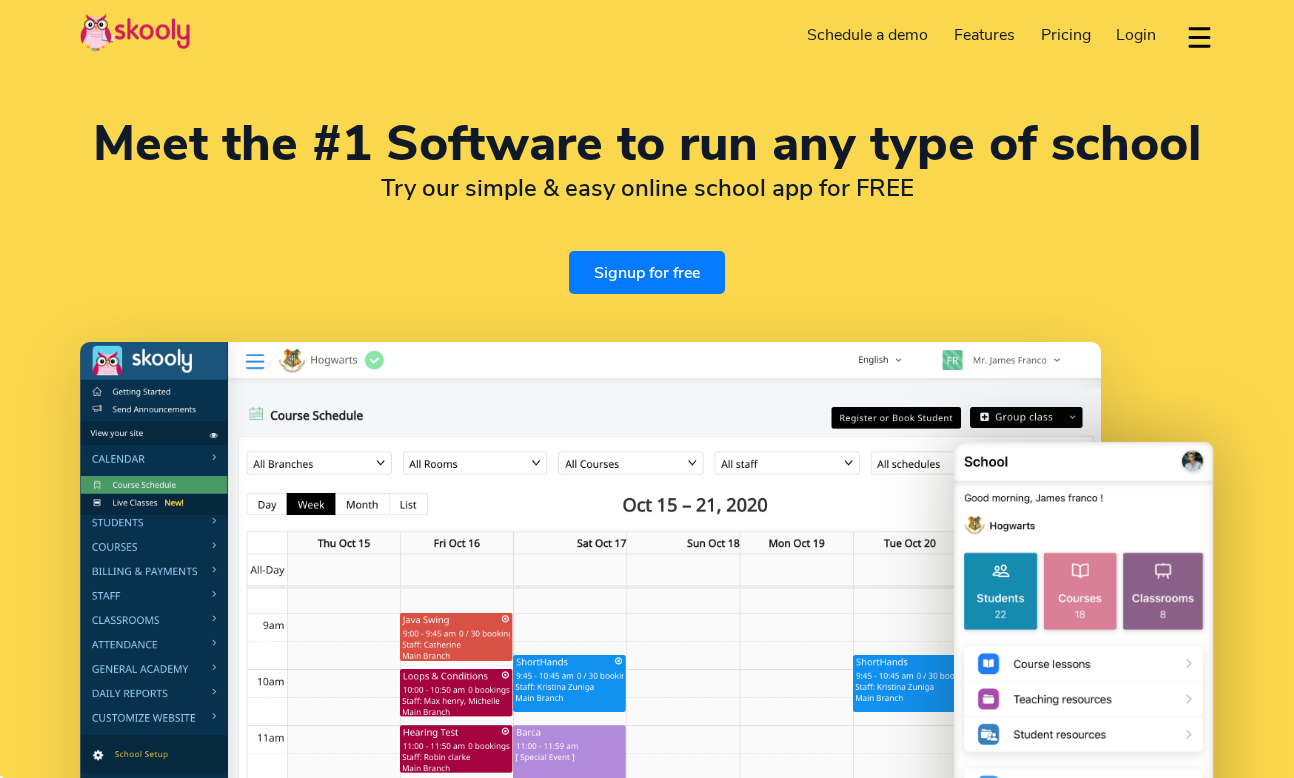 select on "en" 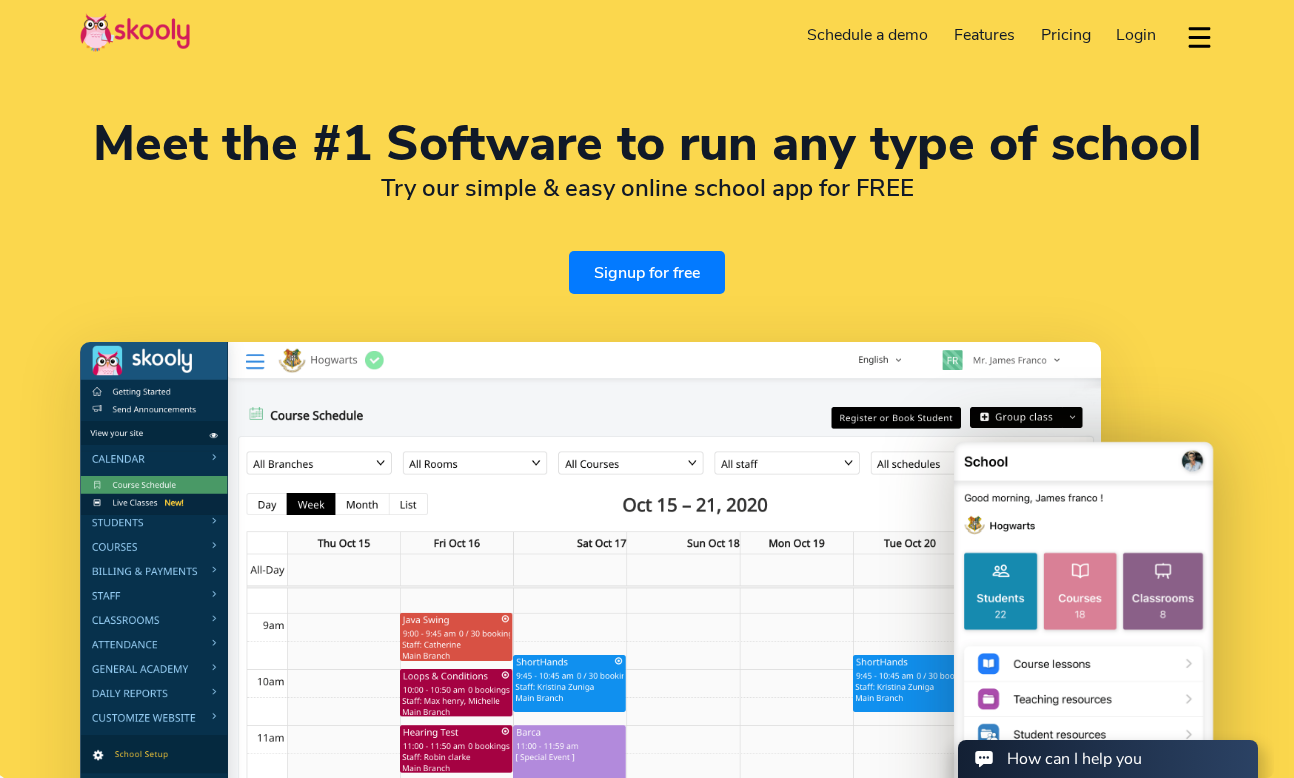 scroll, scrollTop: 0, scrollLeft: 0, axis: both 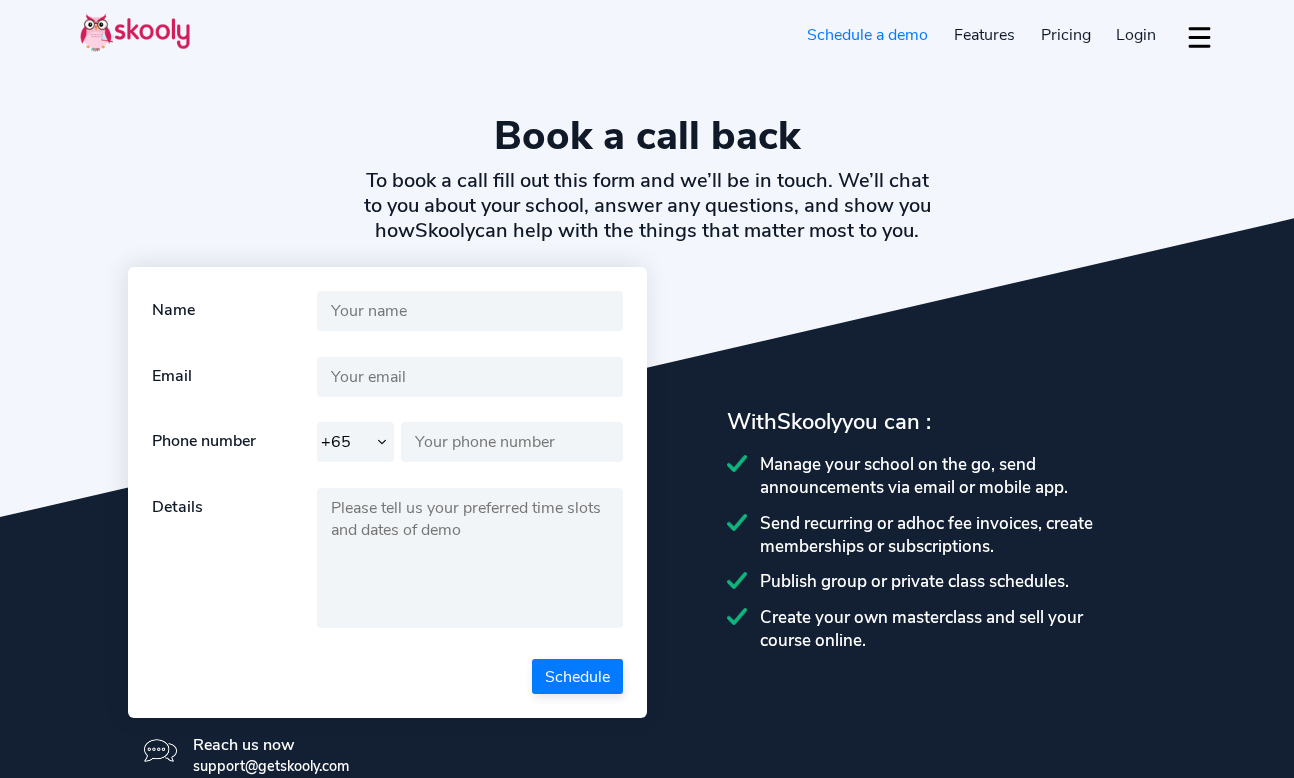 select on "65" 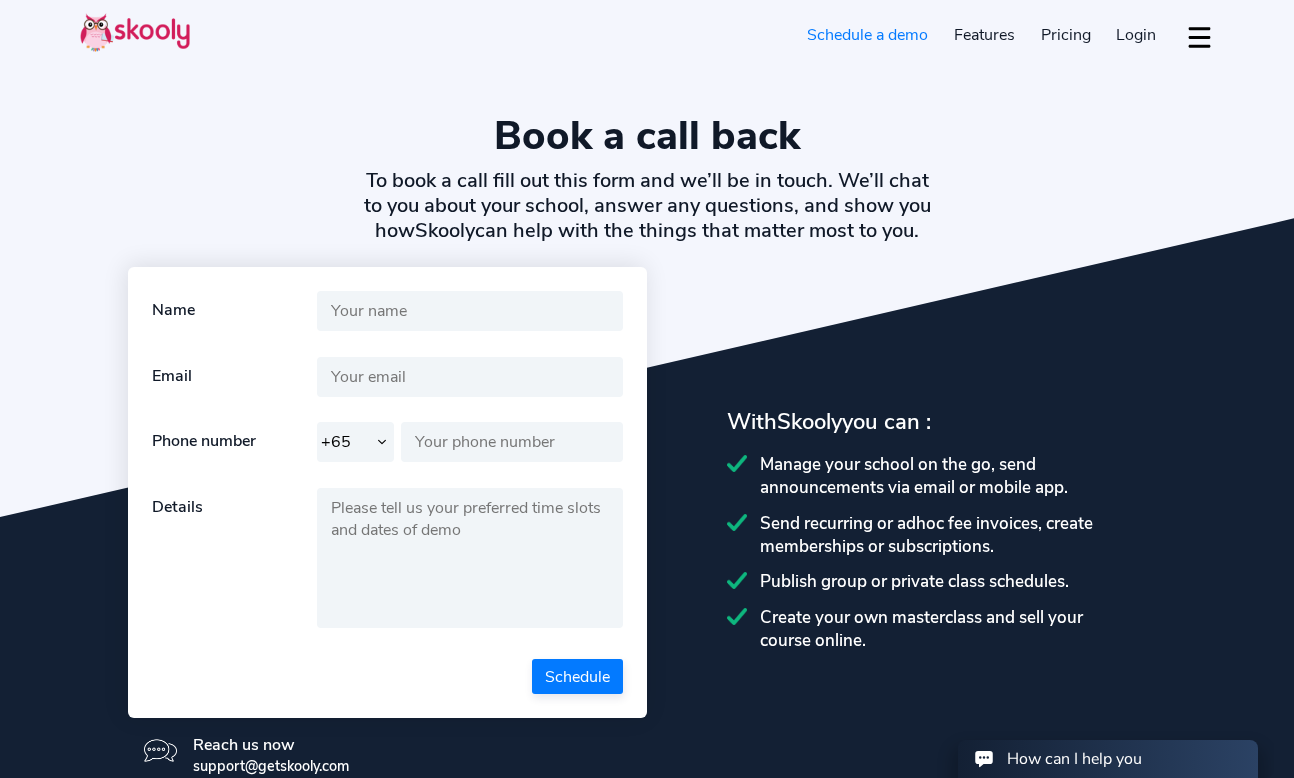scroll, scrollTop: 0, scrollLeft: 0, axis: both 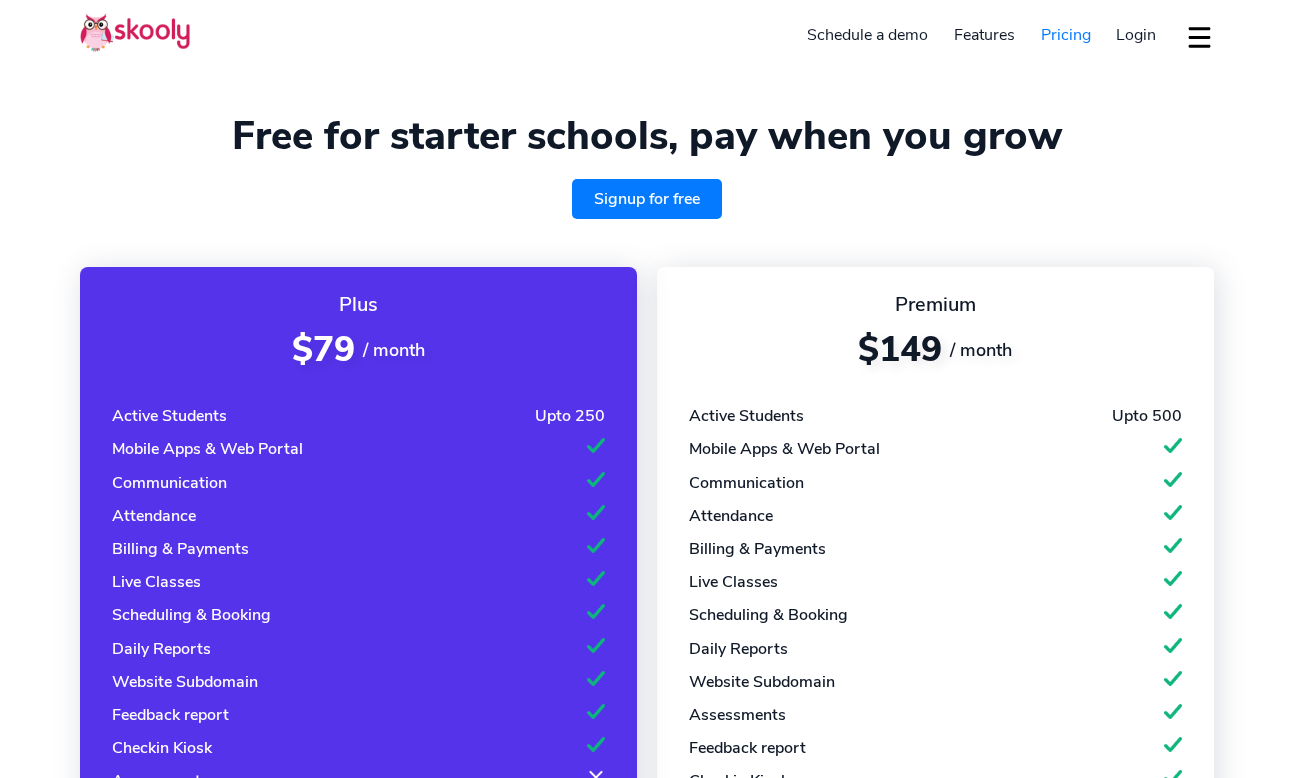 select on "en" 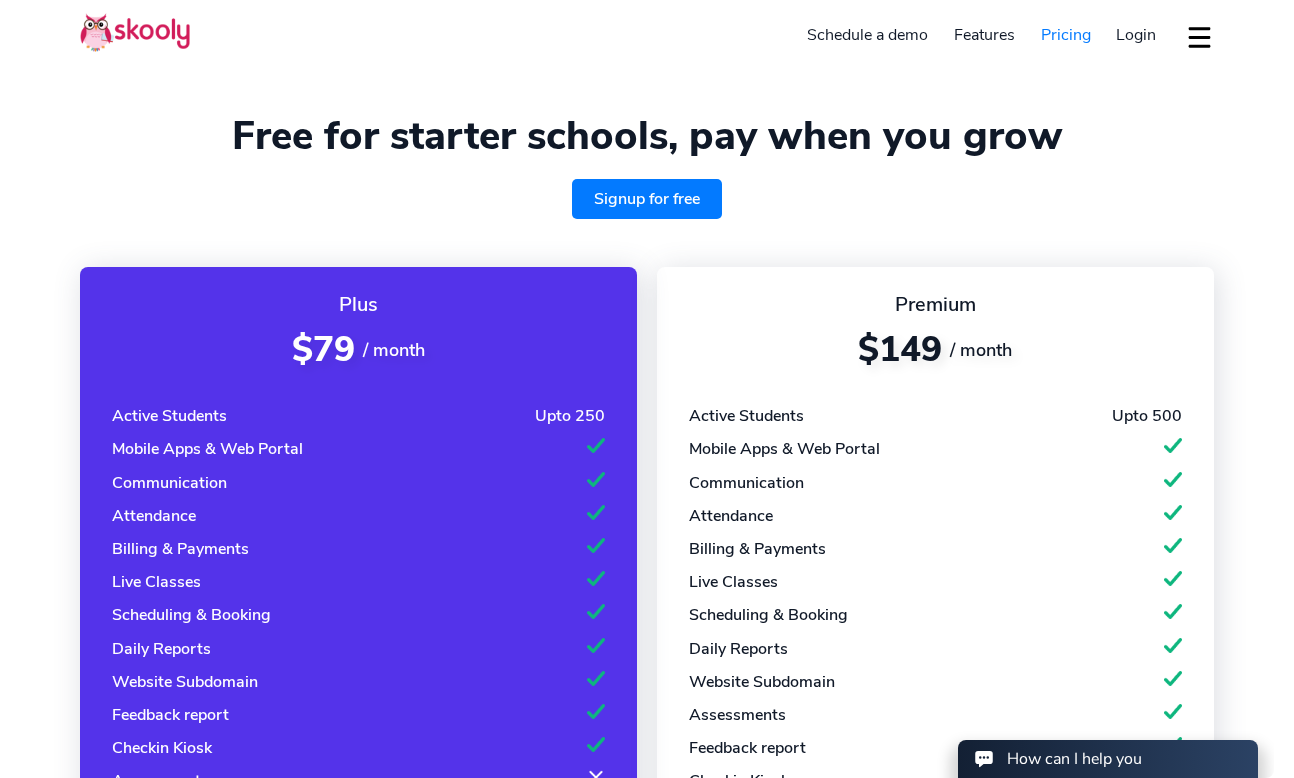 scroll, scrollTop: 0, scrollLeft: 0, axis: both 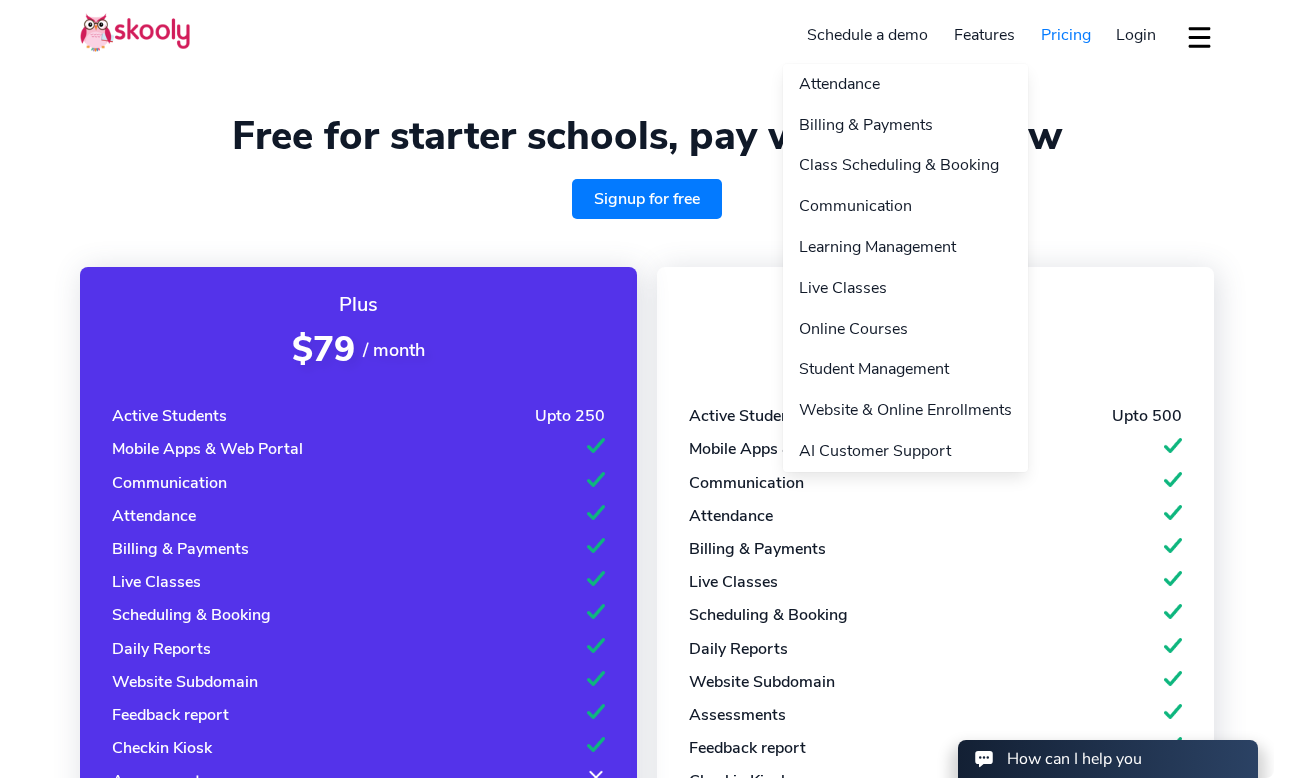 click on "Features" at bounding box center (984, 35) 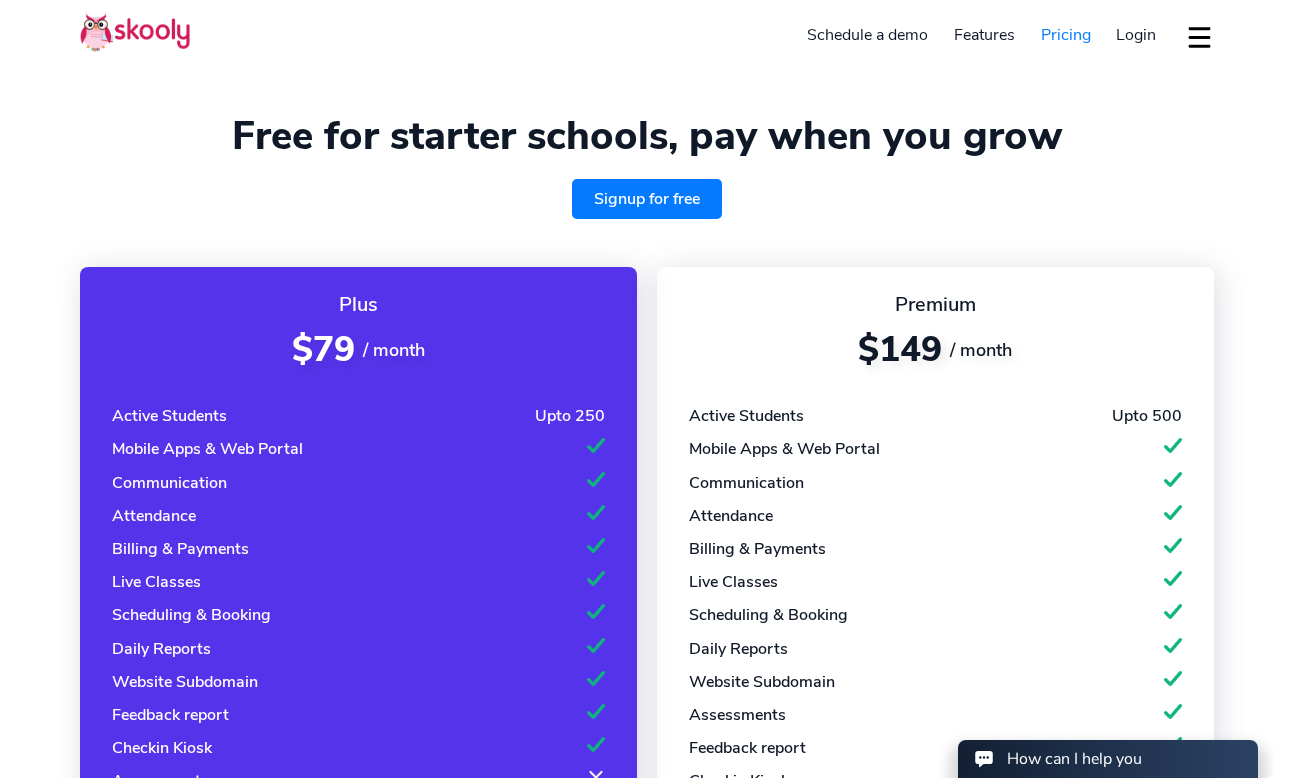 click on "Schedule a demo" at bounding box center (868, 35) 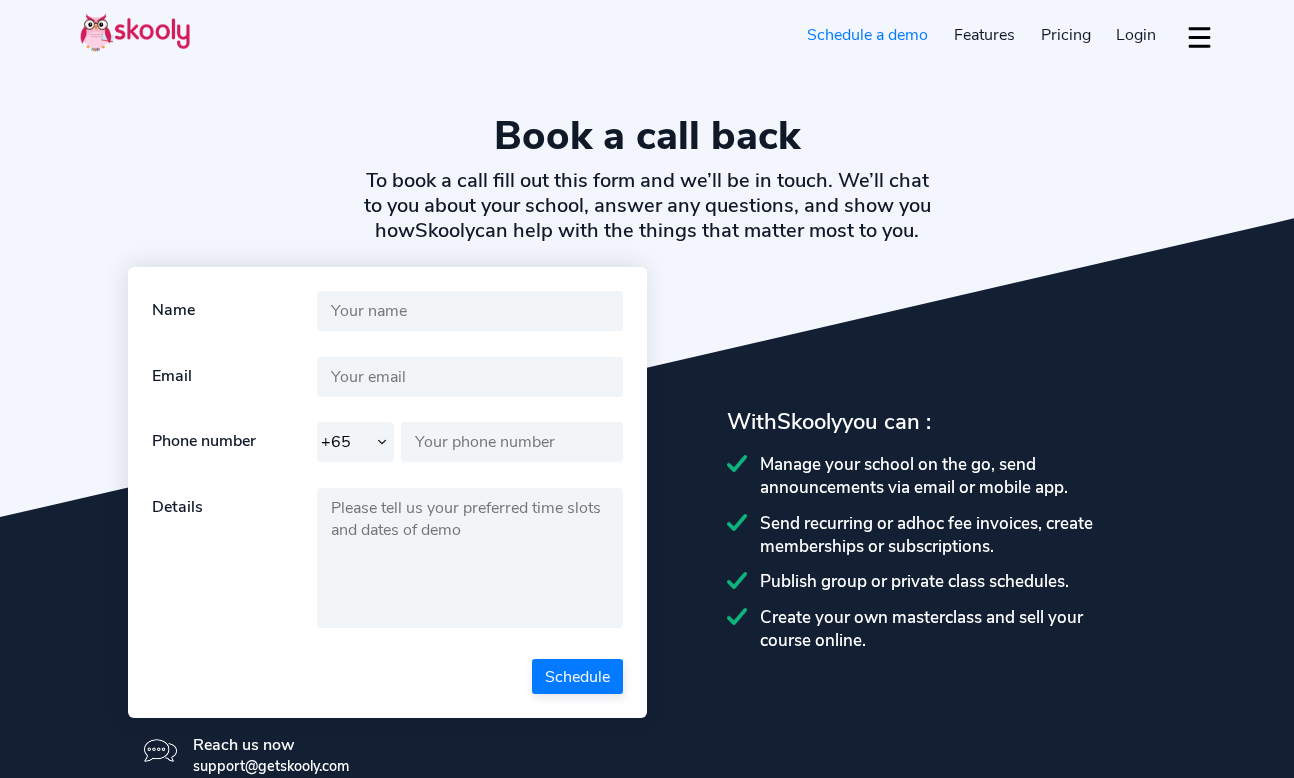 select on "65" 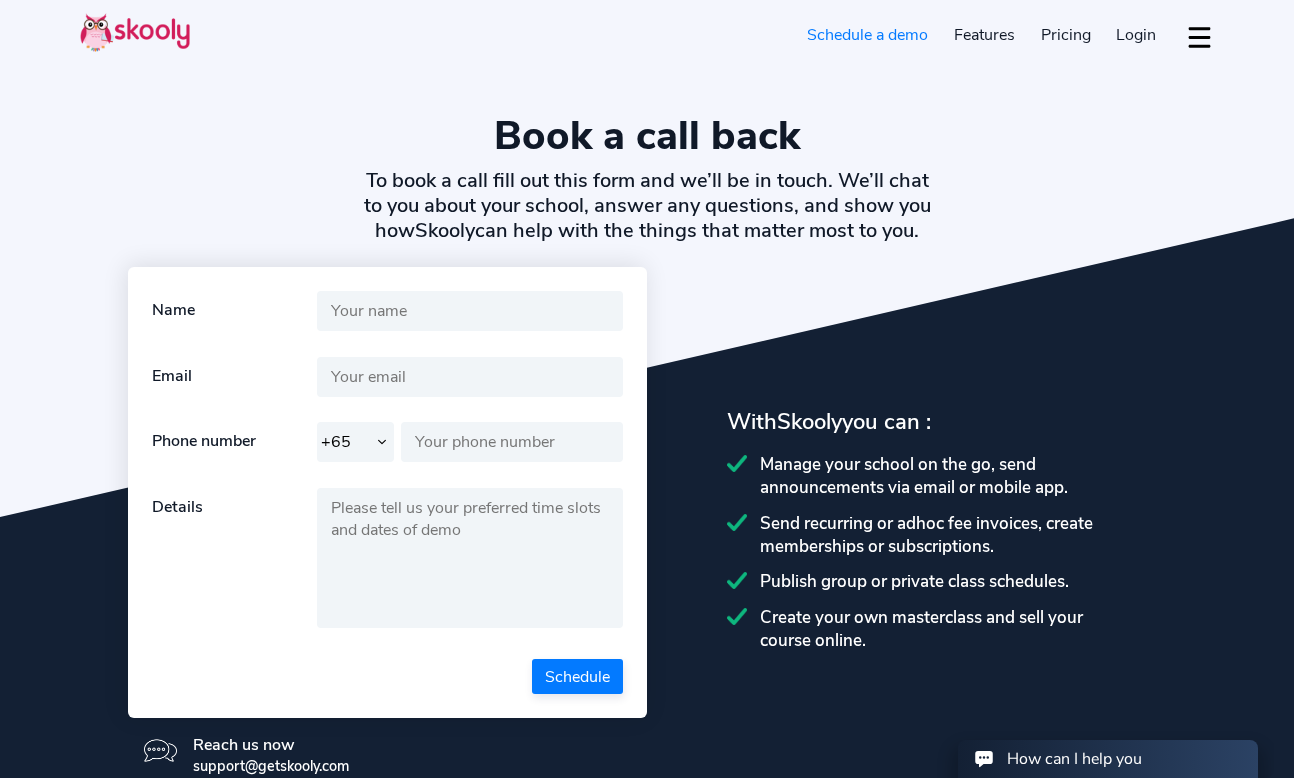 scroll, scrollTop: 0, scrollLeft: 0, axis: both 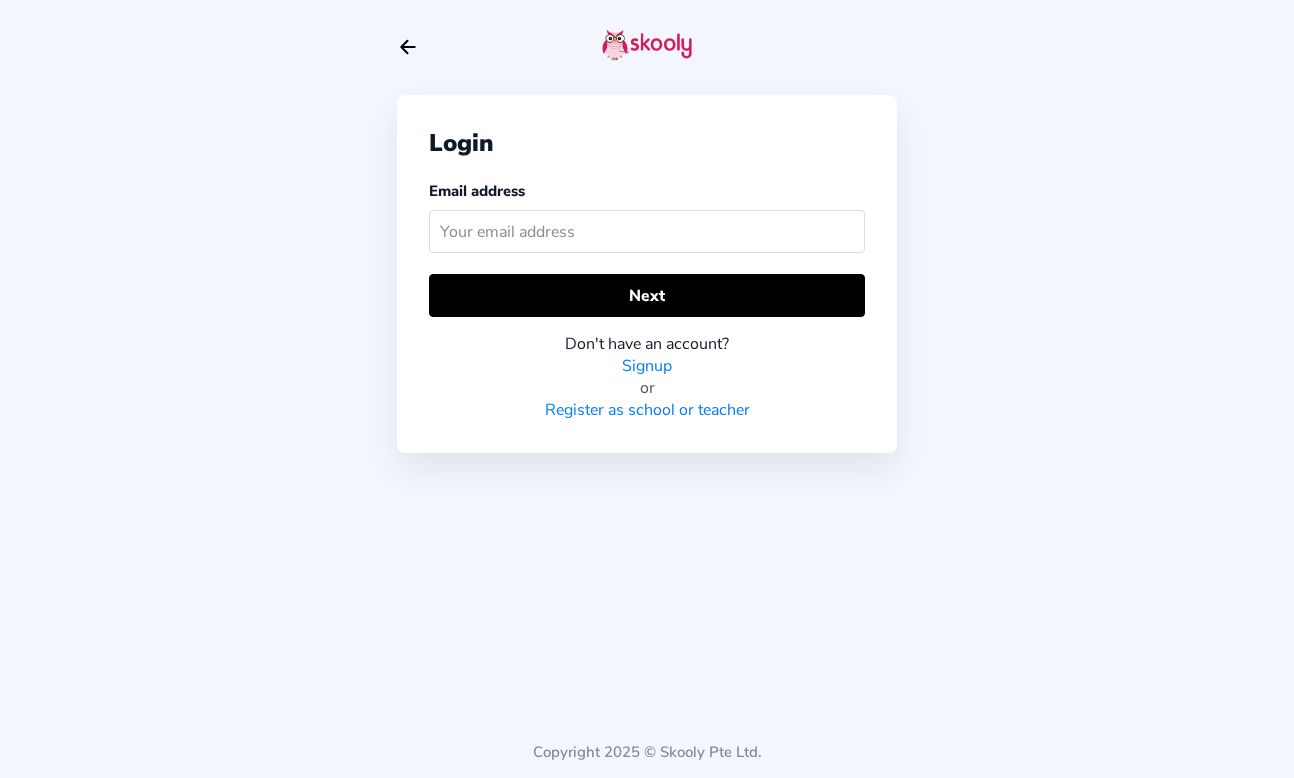 click on "Login [EMAIL] address  Next  Don't have an account? Signup or Register as school or teacher Copyright 2025 © Skooly Pte Ltd." 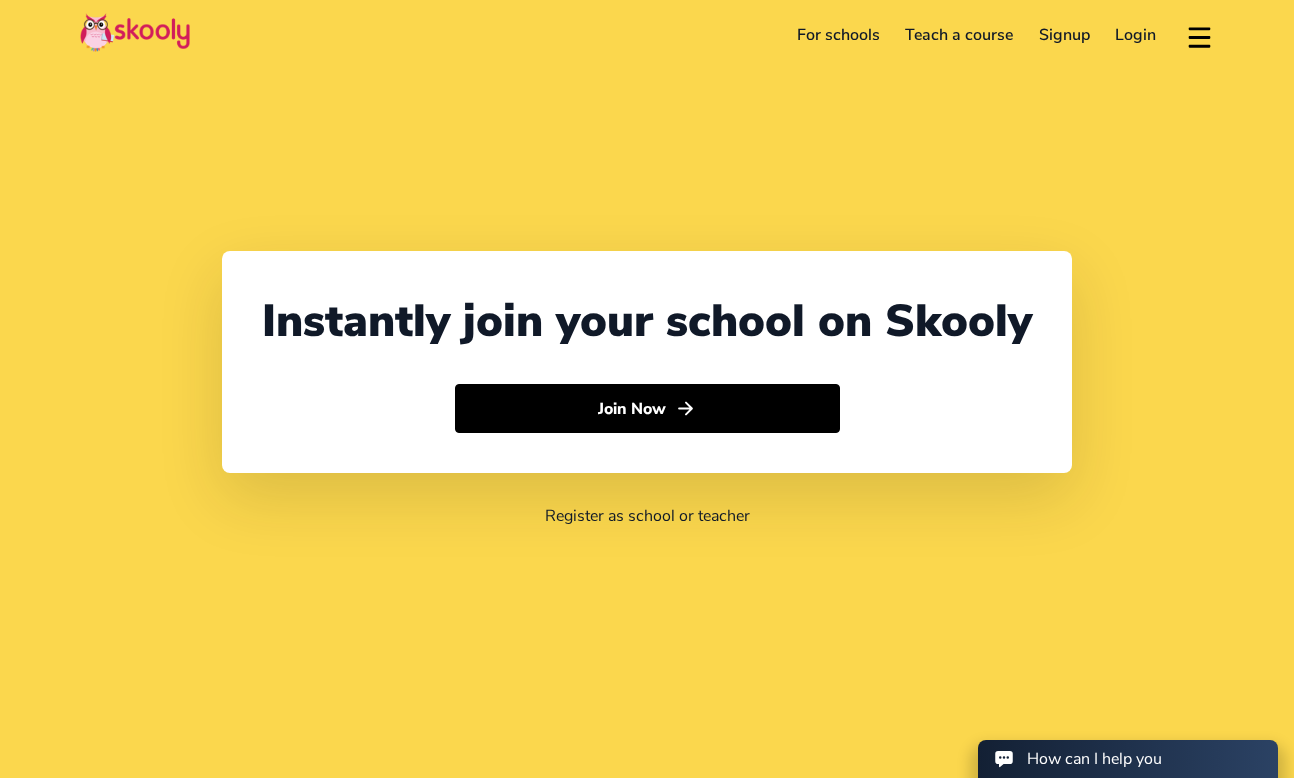 select on "65" 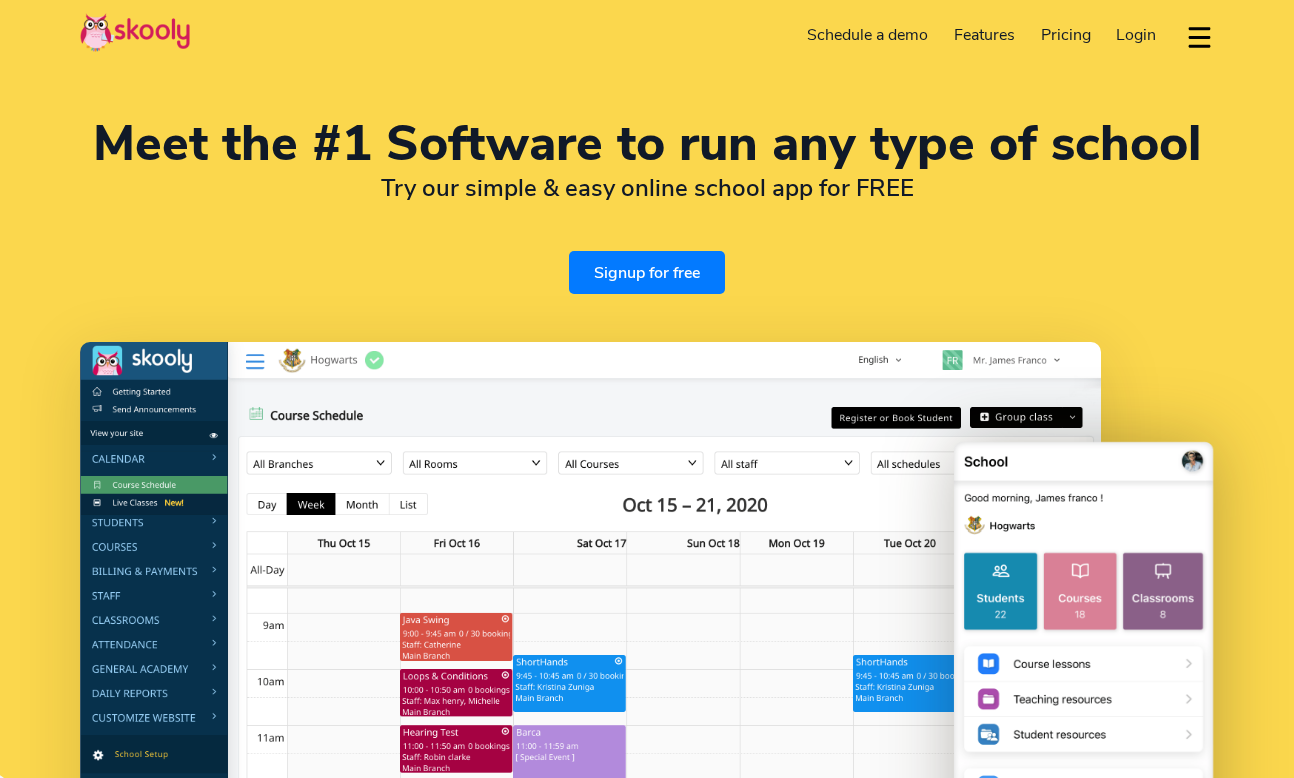 select on "en" 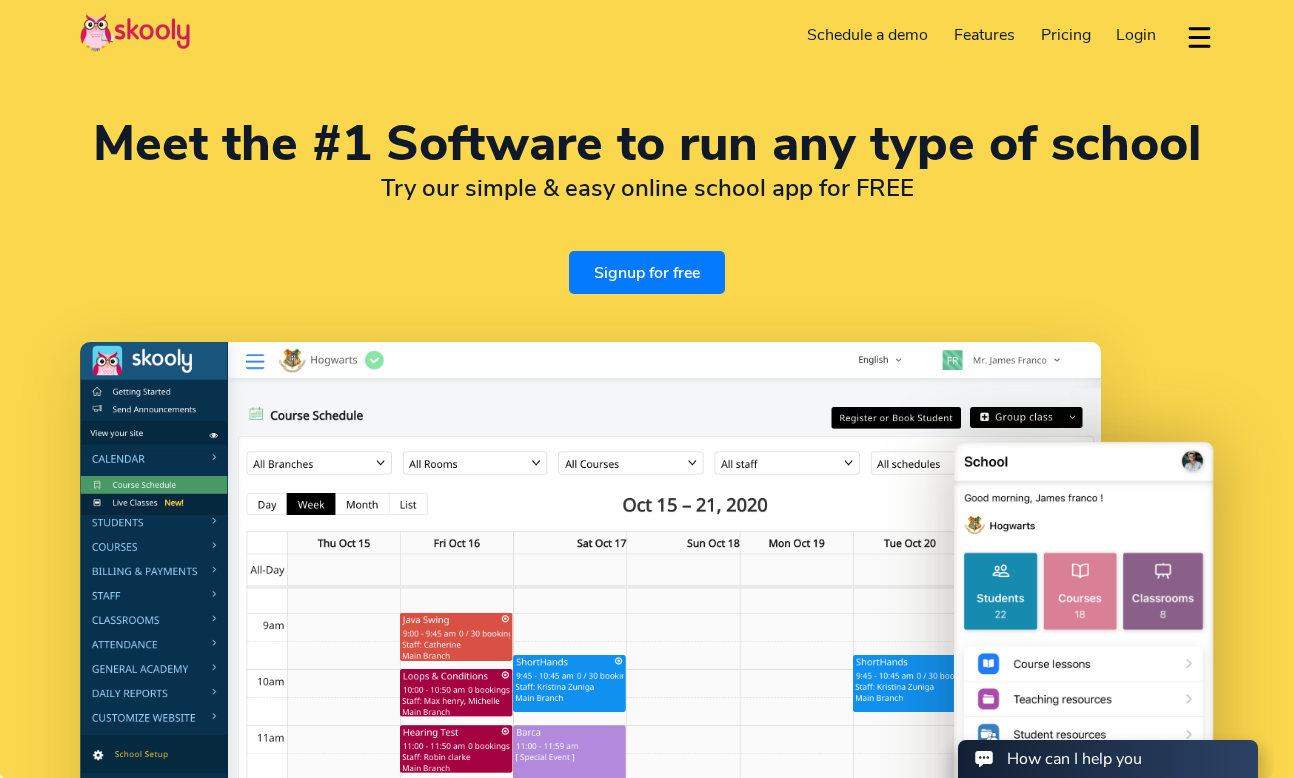 scroll, scrollTop: 0, scrollLeft: 0, axis: both 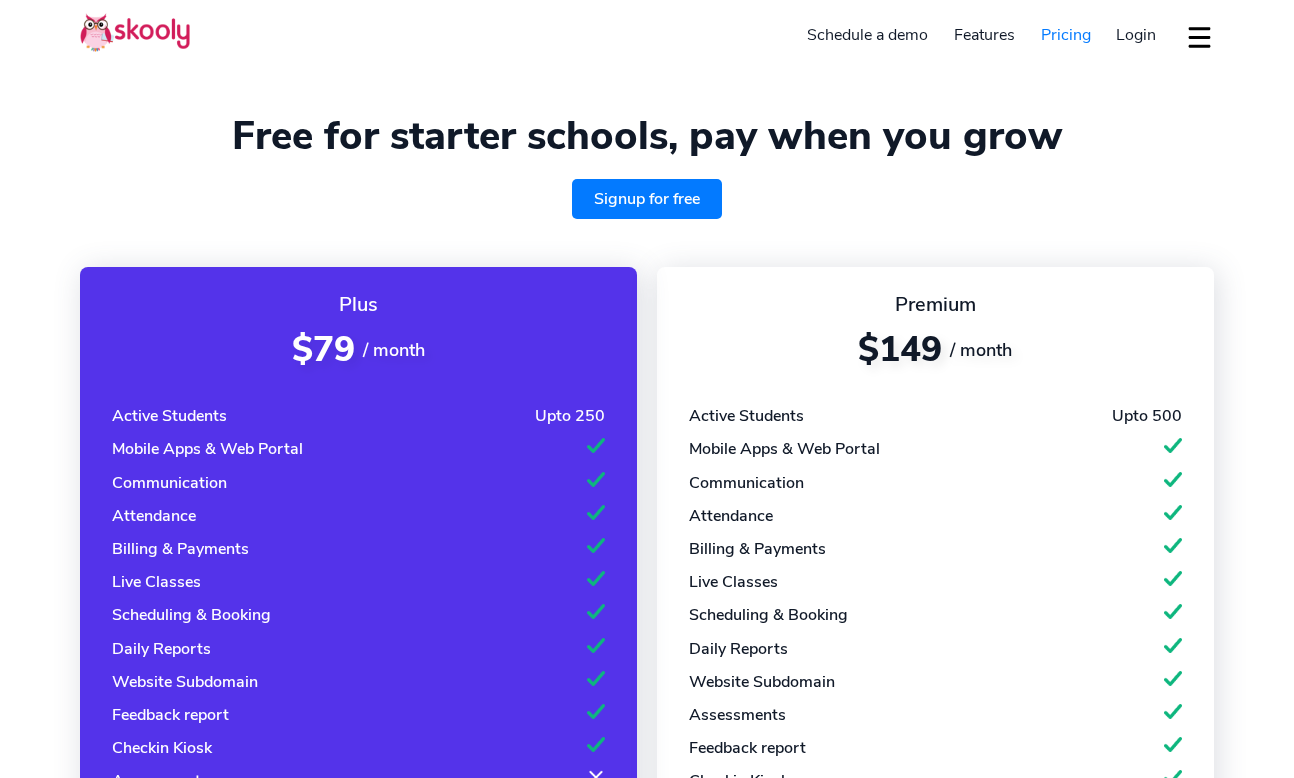 select on "en" 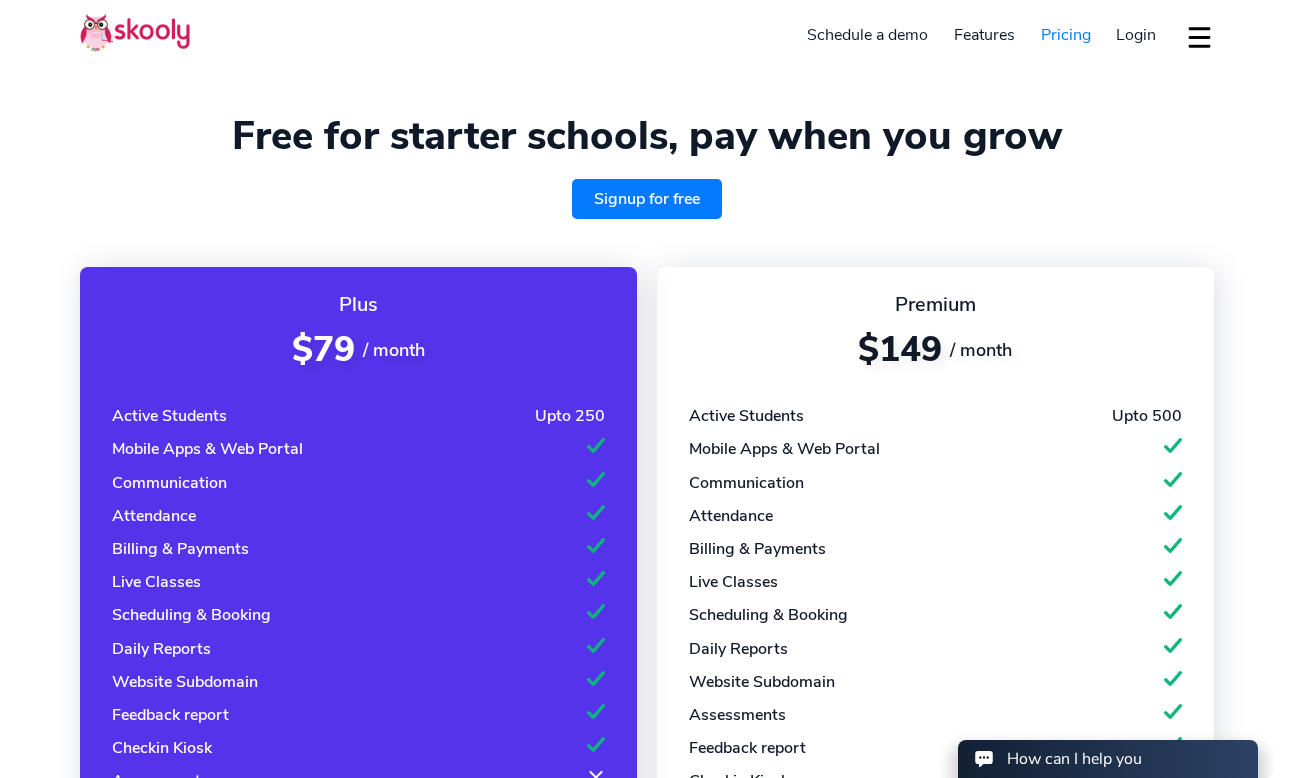scroll, scrollTop: 0, scrollLeft: 0, axis: both 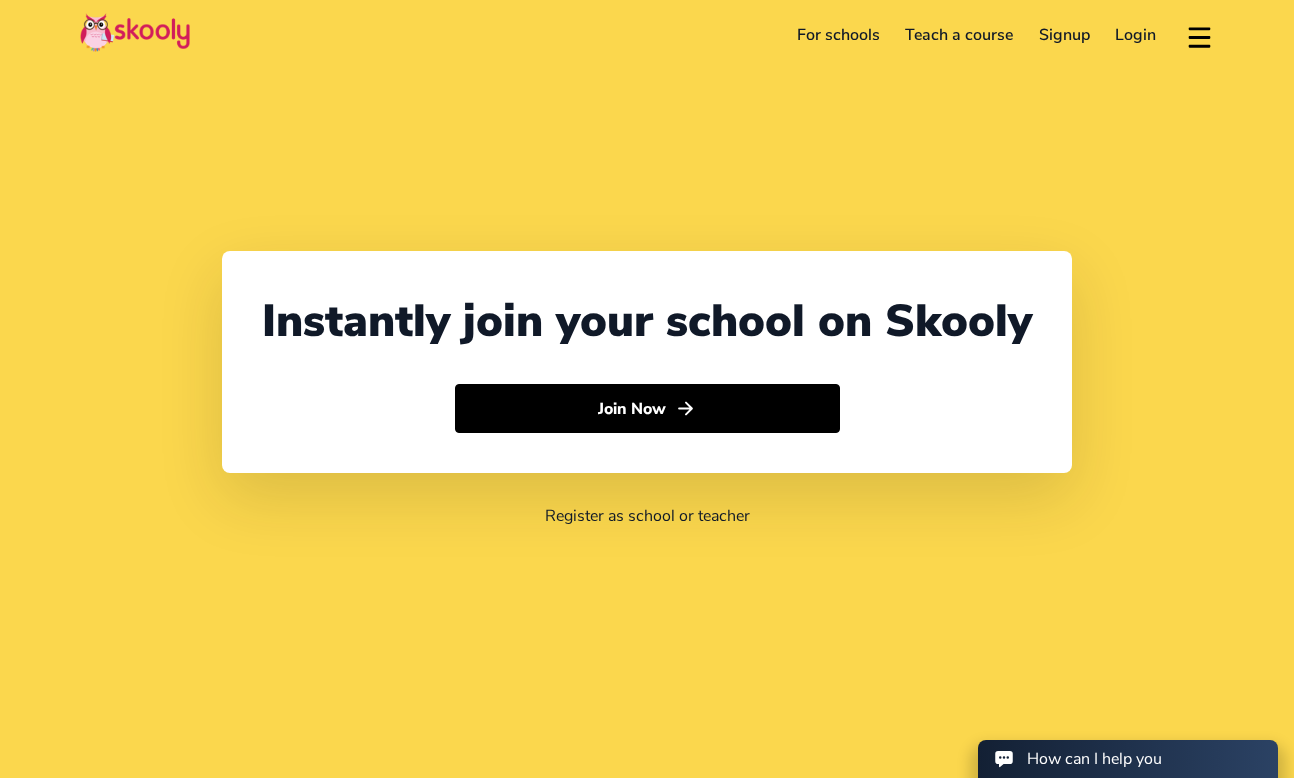 select on "65" 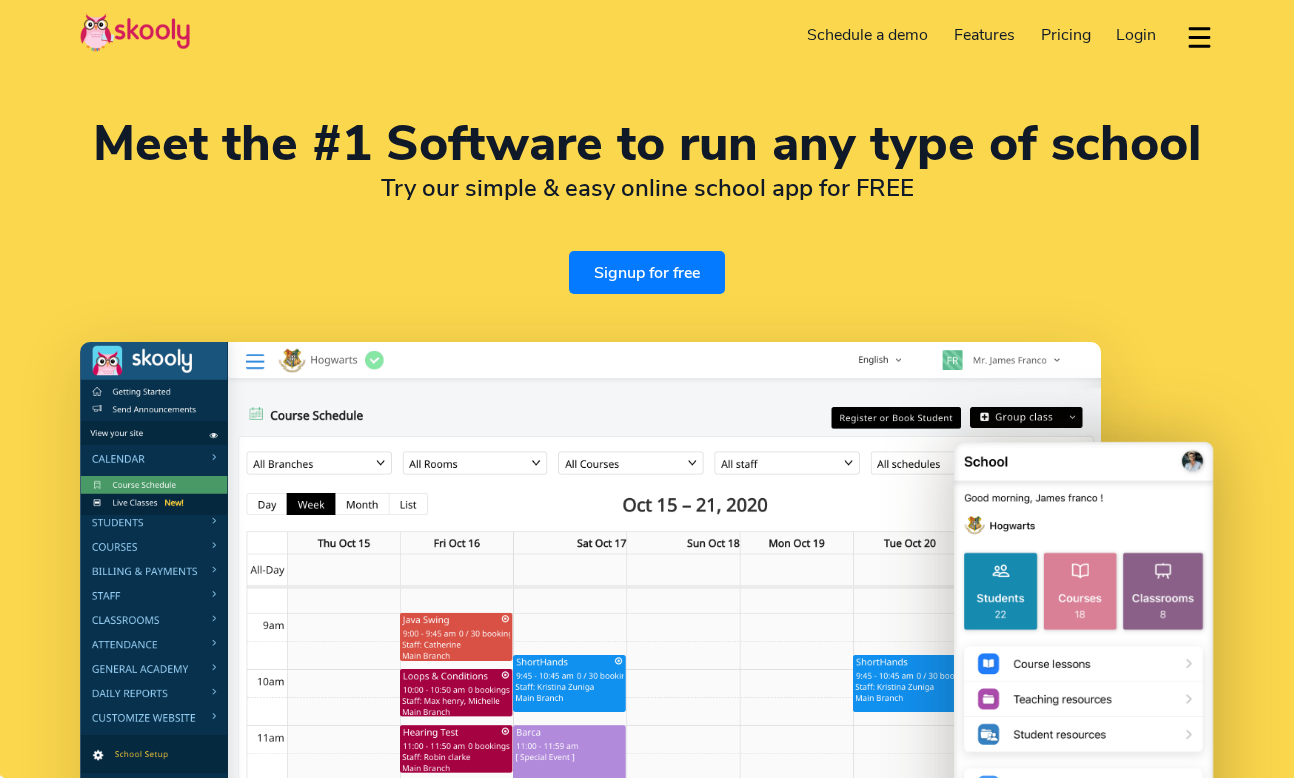 select on "en" 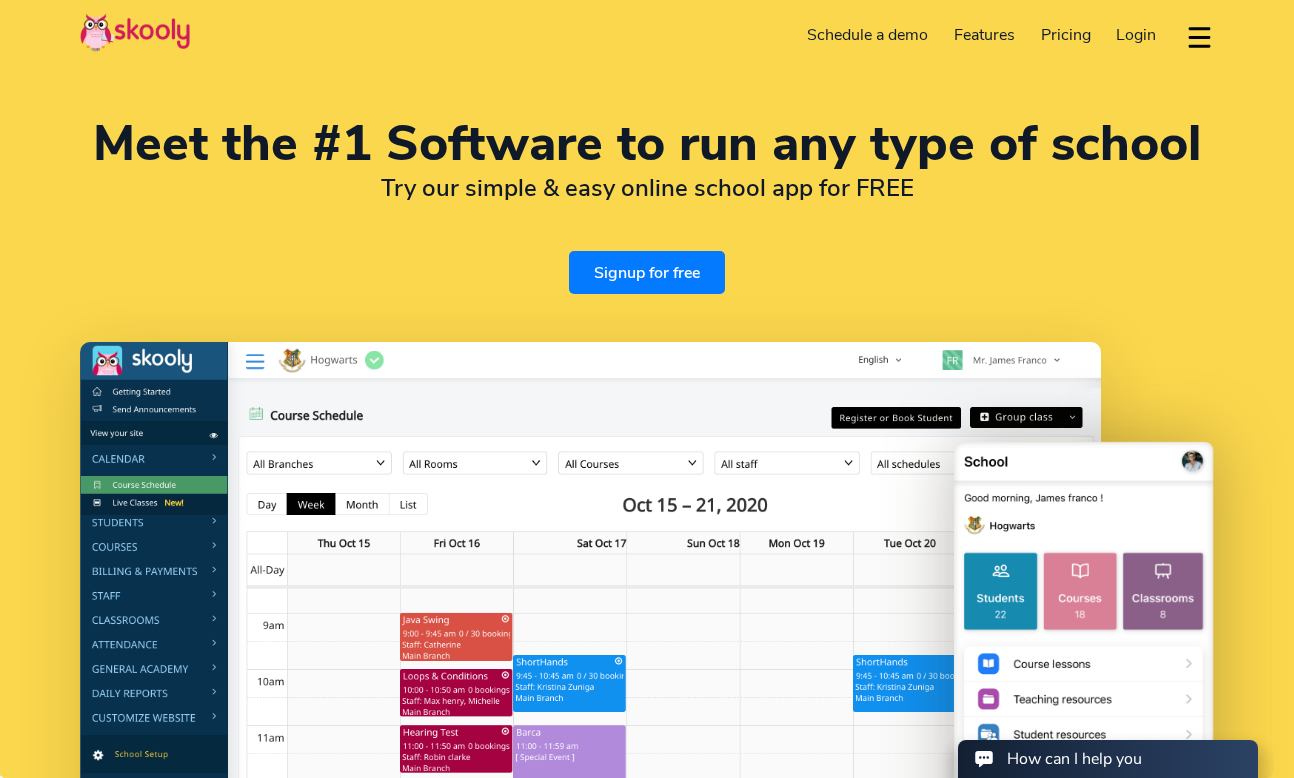 scroll, scrollTop: 0, scrollLeft: 0, axis: both 